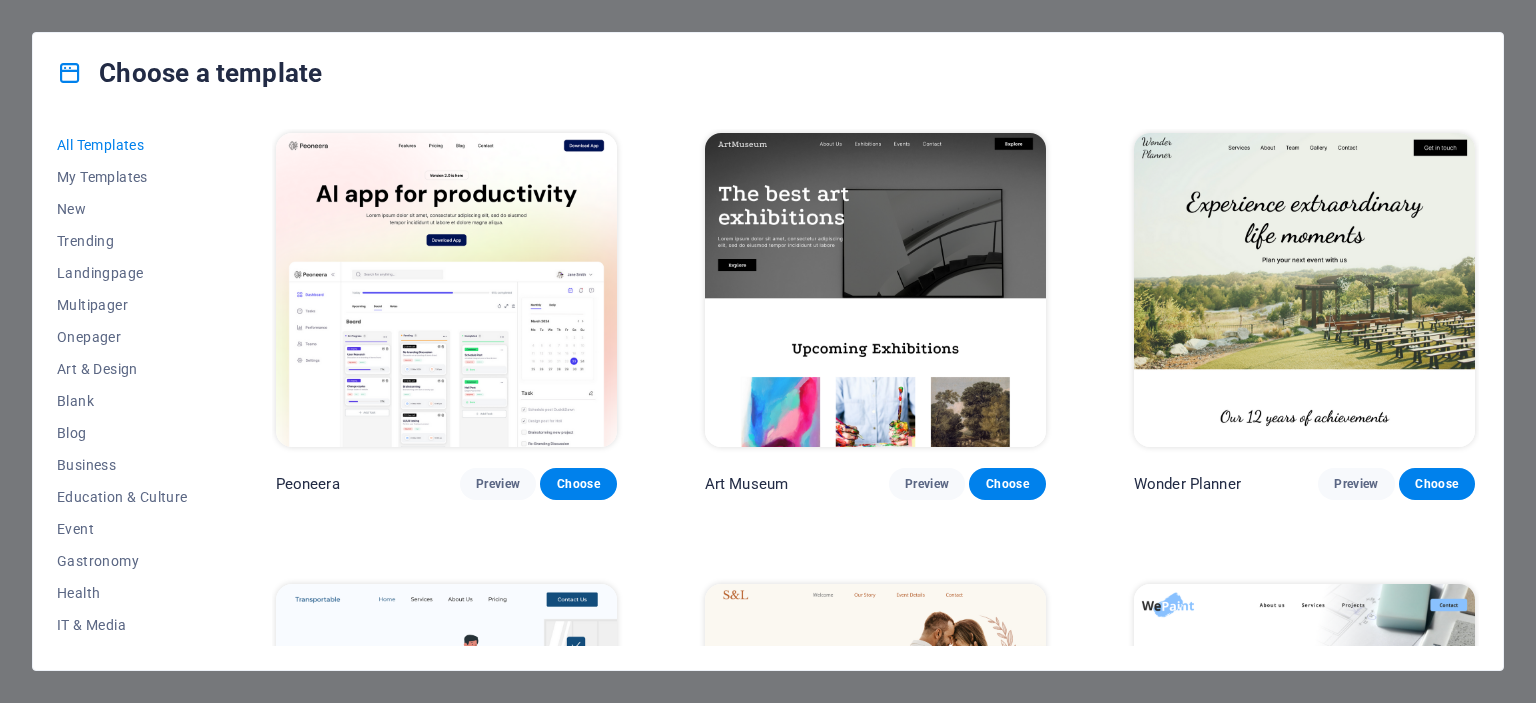 scroll, scrollTop: 0, scrollLeft: 0, axis: both 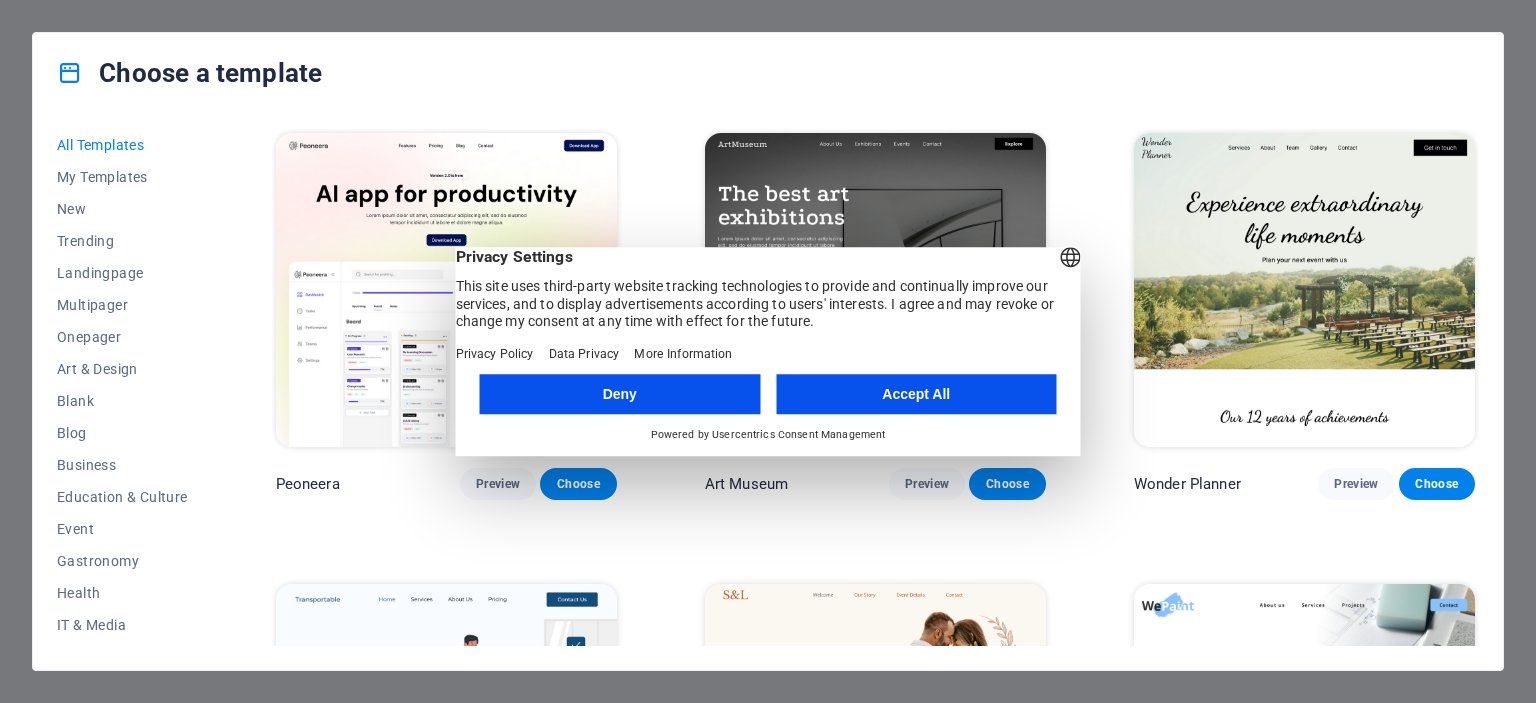 click on "Accept All" at bounding box center [916, 394] 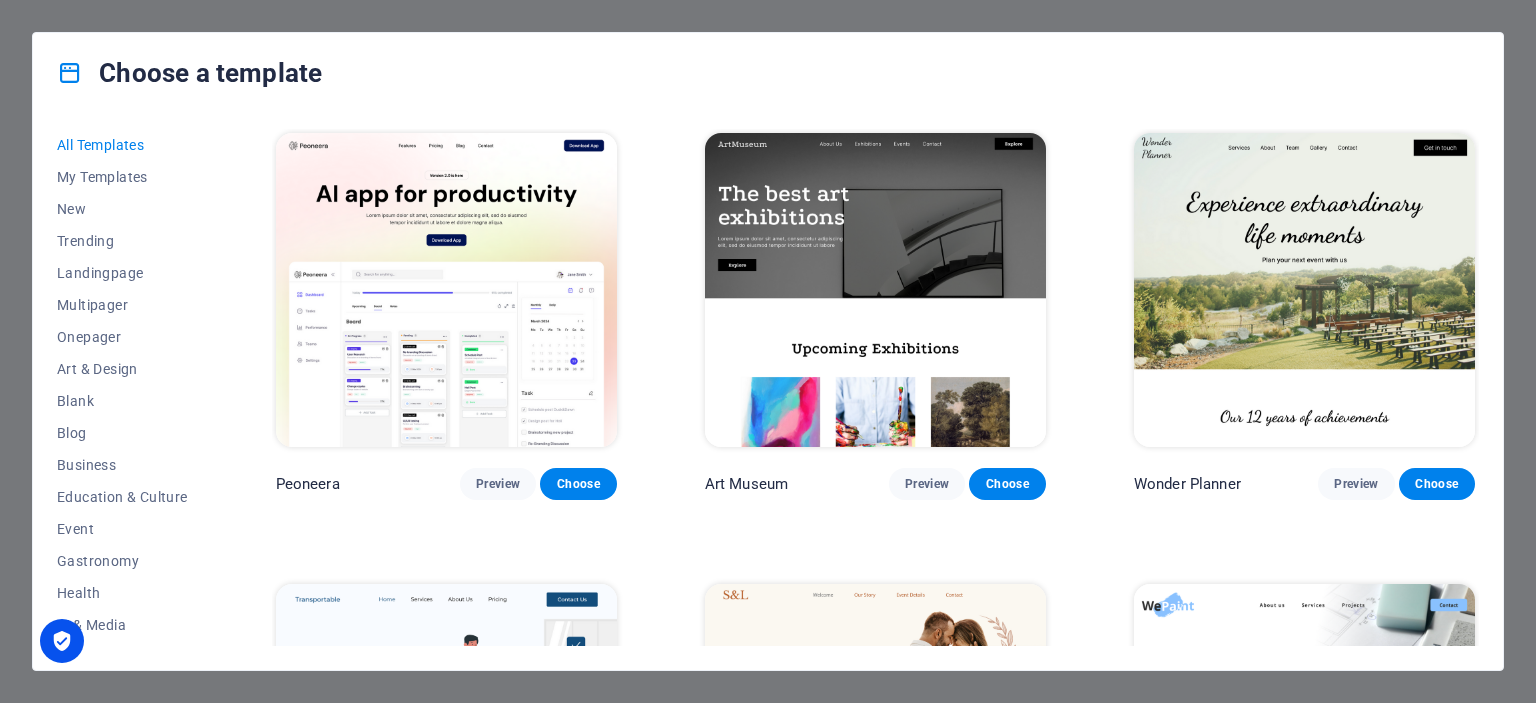 click on "Choose a template All Templates My Templates New Trending Landingpage Multipager Onepager Art & Design Blank Blog Business Education & Culture Event Gastronomy Health IT & Media Legal & Finance Non-Profit Performance Portfolio Services Sports & Beauty Trades Travel Wireframe Peoneera Preview Choose Art Museum Preview Choose Wonder Planner Preview Choose Transportable Preview Choose S&L Preview Choose WePaint Preview Choose Eco-Con Preview Choose MeetUp Preview Choose Help & Care Preview Choose Podcaster Preview Choose Academix Preview Choose BIG Barber Shop Preview Choose Health & Food Preview Choose UrbanNest Interiors Preview Choose Green Change Preview Choose The Beauty Temple Preview Choose WeTrain Preview Choose Cleaner Preview Choose Johanna James Preview Choose Delicioso Preview Choose Dream Garden Preview Choose LumeDeAqua Preview Choose Pets Care Preview Choose SafeSpace Preview Choose Midnight Rain Bar Preview Choose Drive Preview Choose Estator Preview Choose Health Group Preview Choose Preview One" at bounding box center [768, 351] 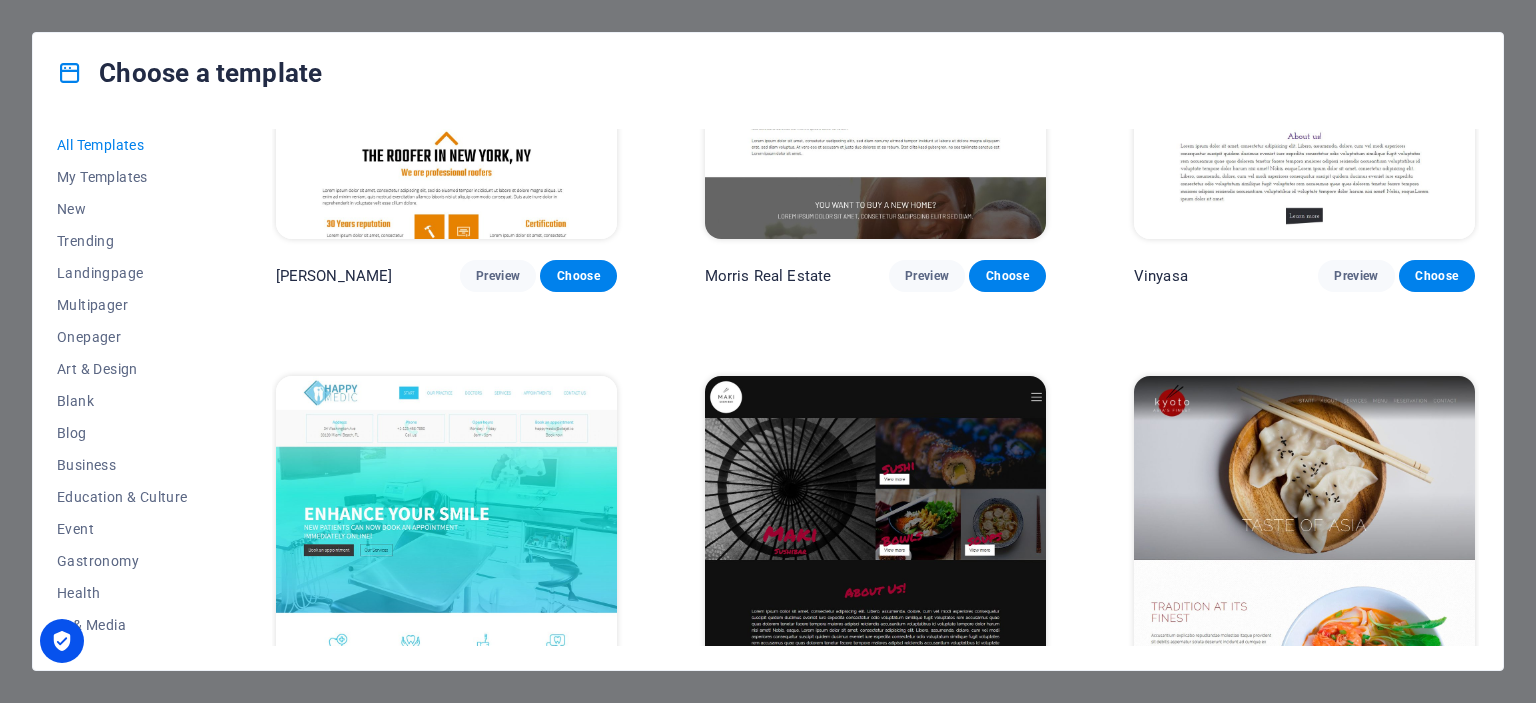 scroll, scrollTop: 0, scrollLeft: 0, axis: both 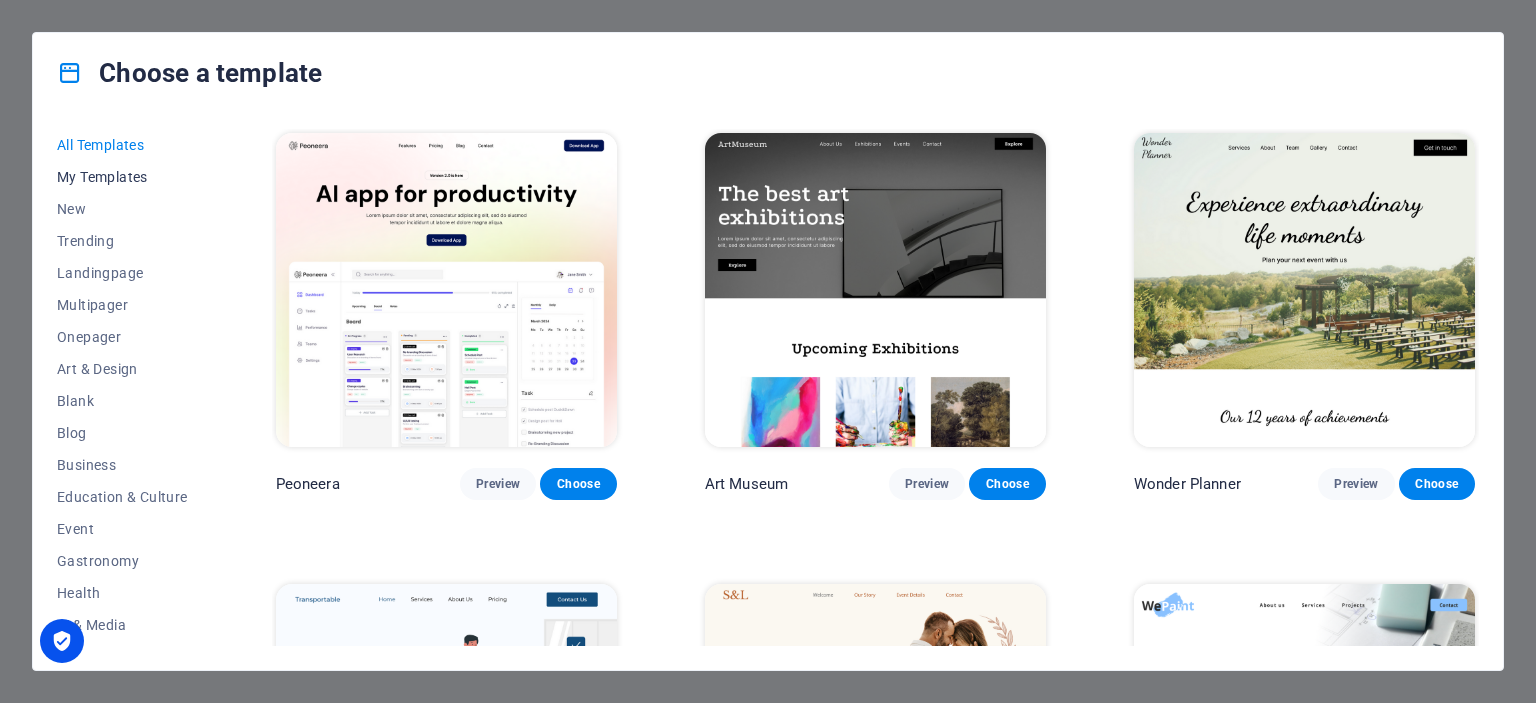 click on "My Templates" at bounding box center (122, 177) 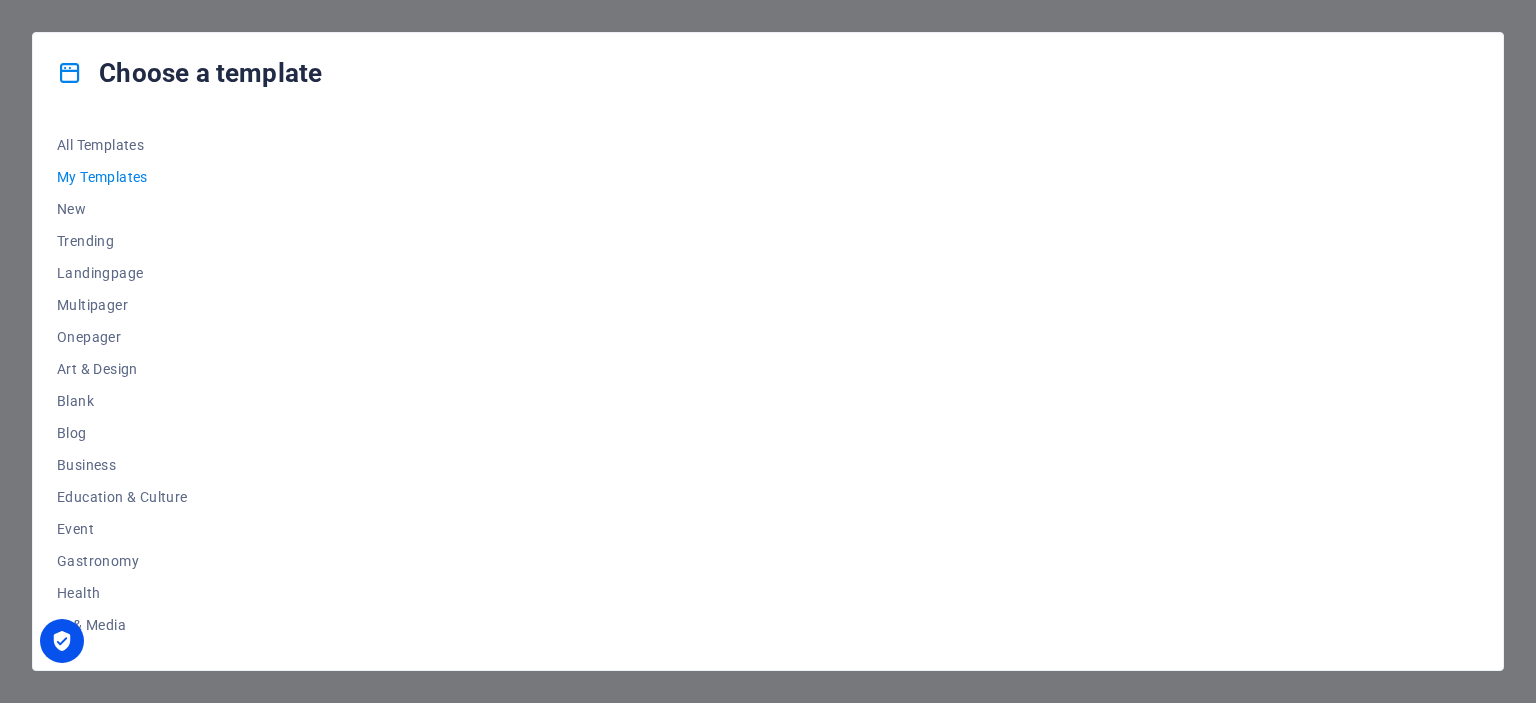 click on "Choose a template All Templates My Templates New Trending Landingpage Multipager Onepager Art & Design Blank Blog Business Education & Culture Event Gastronomy Health IT & Media Legal & Finance Non-Profit Performance Portfolio Services Sports & Beauty Trades Travel Wireframe" at bounding box center (768, 351) 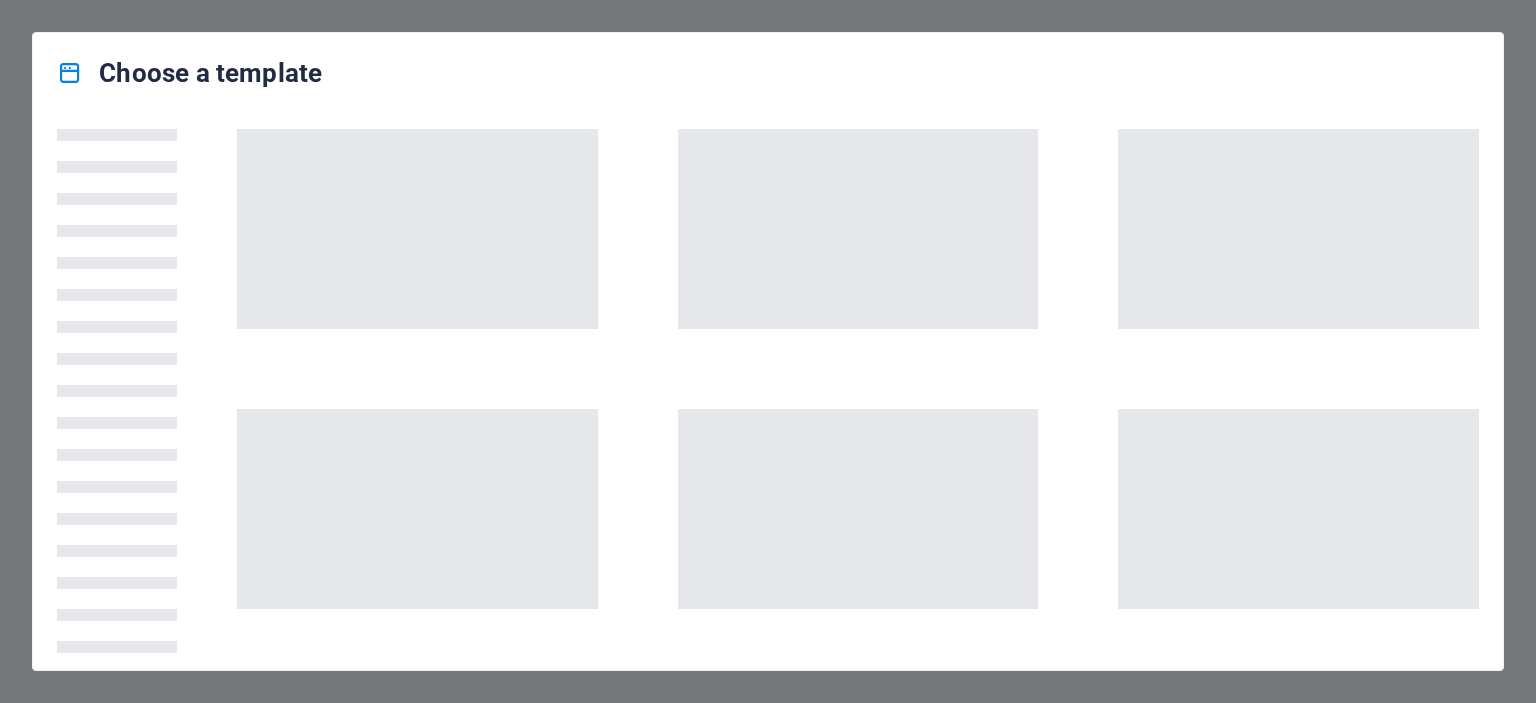 scroll, scrollTop: 0, scrollLeft: 0, axis: both 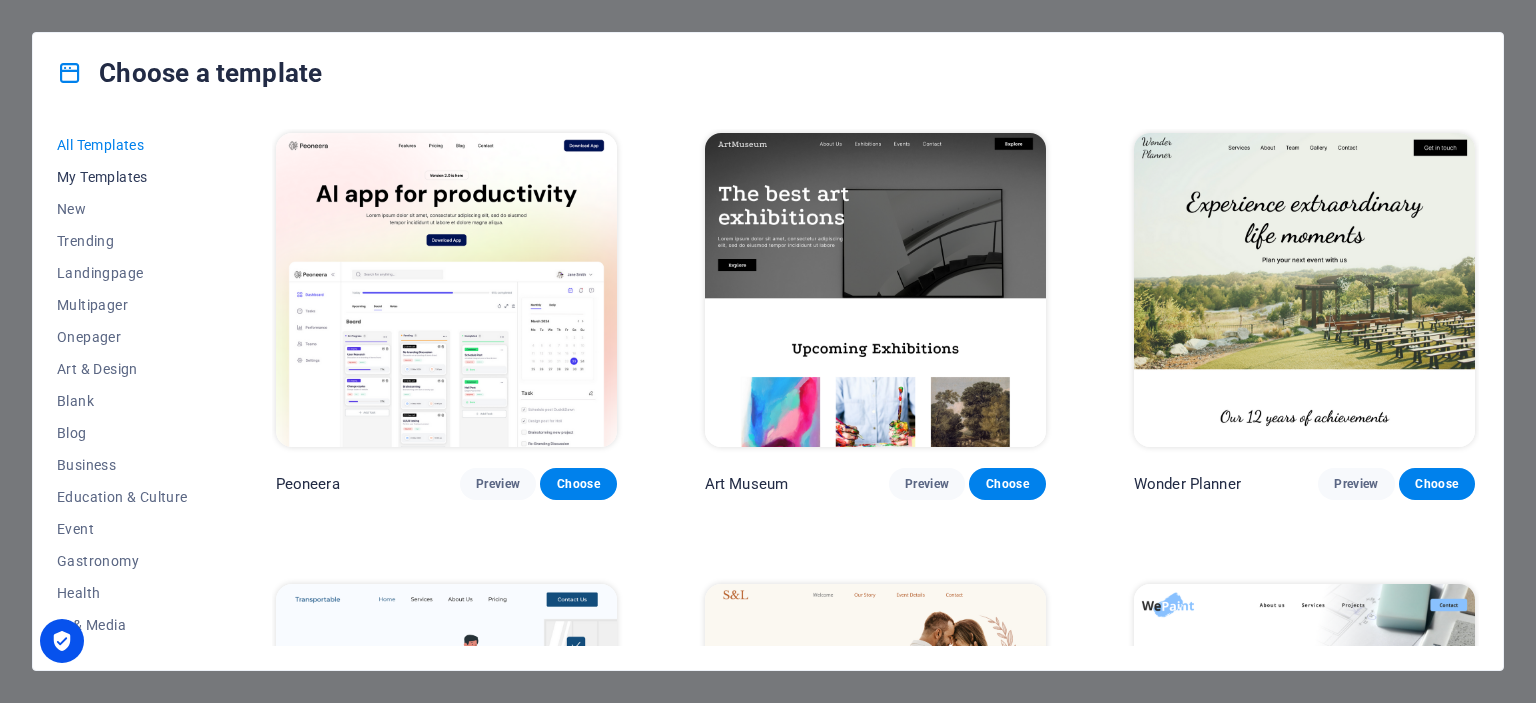 click on "My Templates" at bounding box center [122, 177] 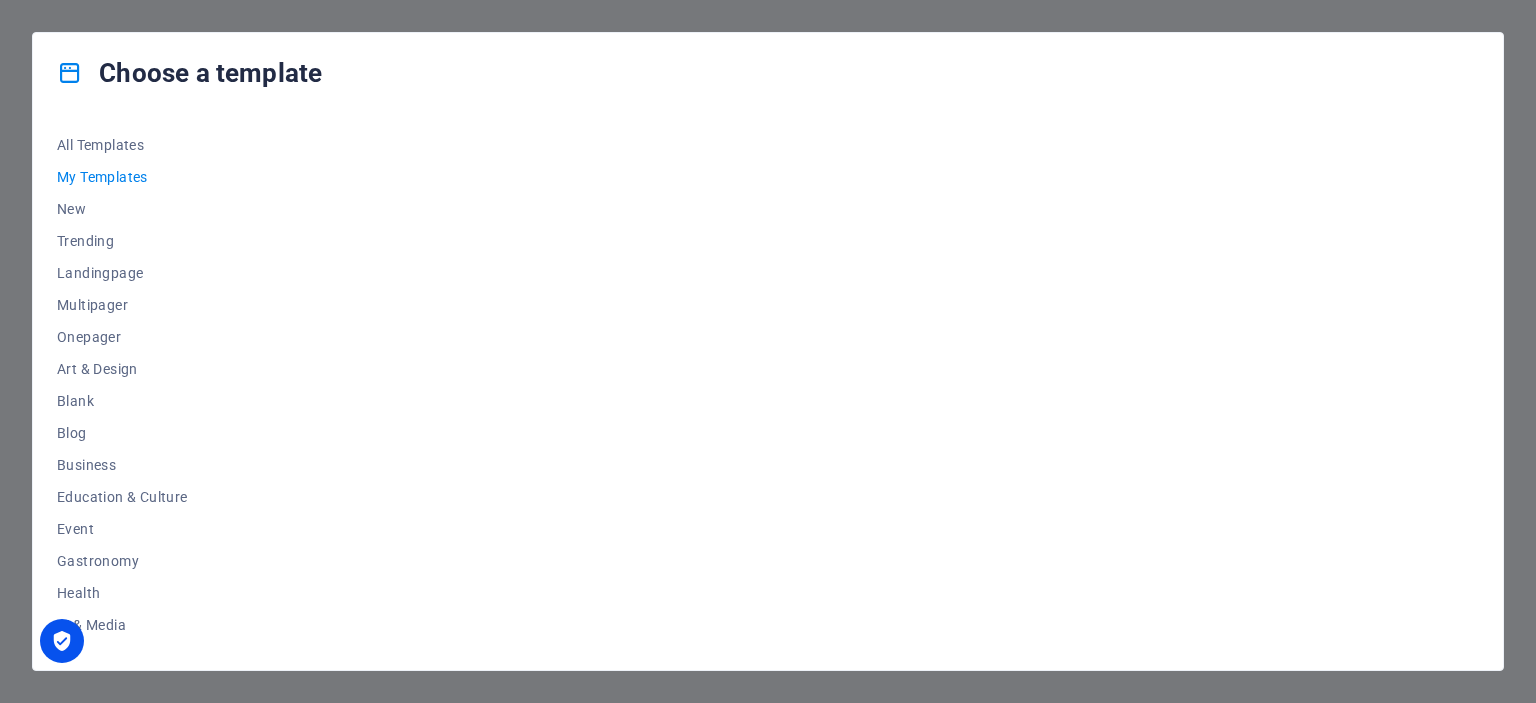 drag, startPoint x: 217, startPoint y: 378, endPoint x: 194, endPoint y: 603, distance: 226.1725 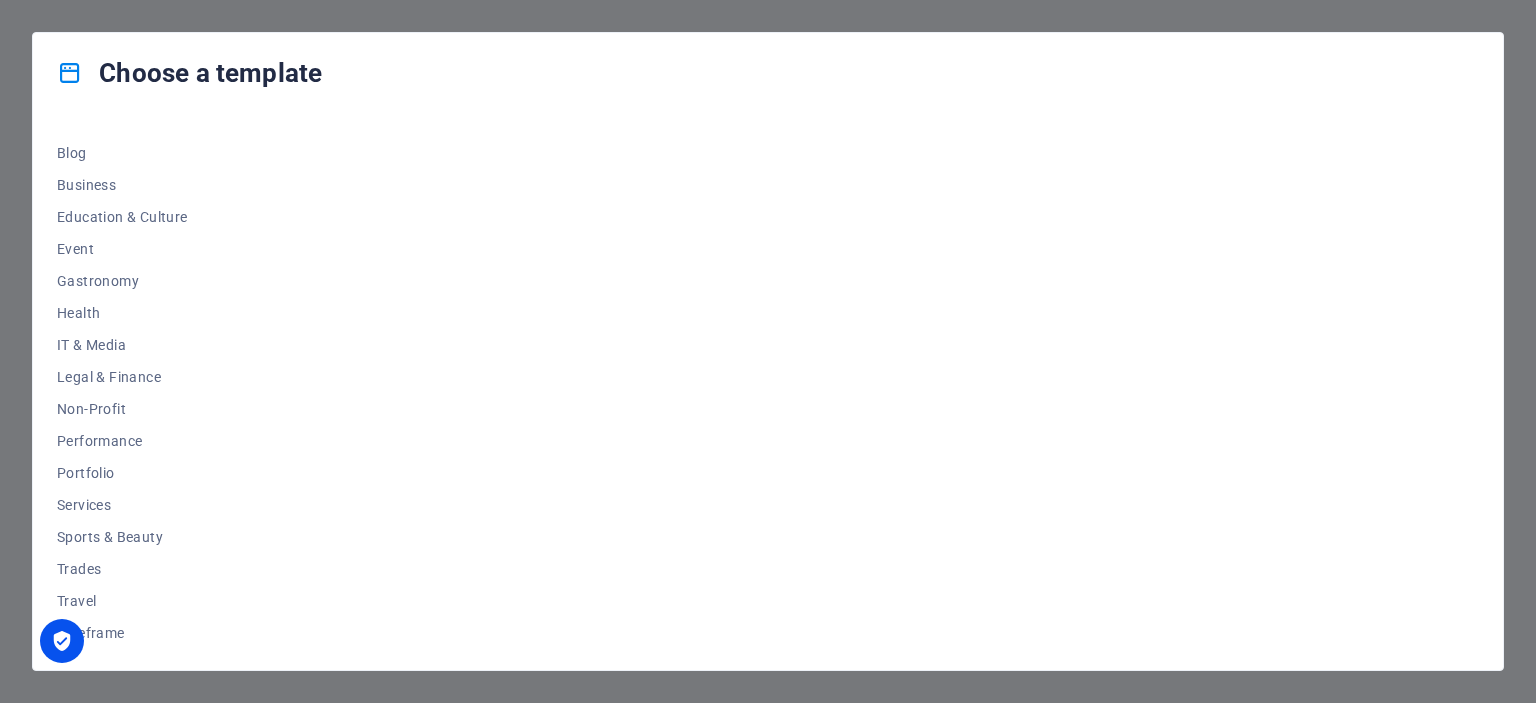 scroll, scrollTop: 282, scrollLeft: 0, axis: vertical 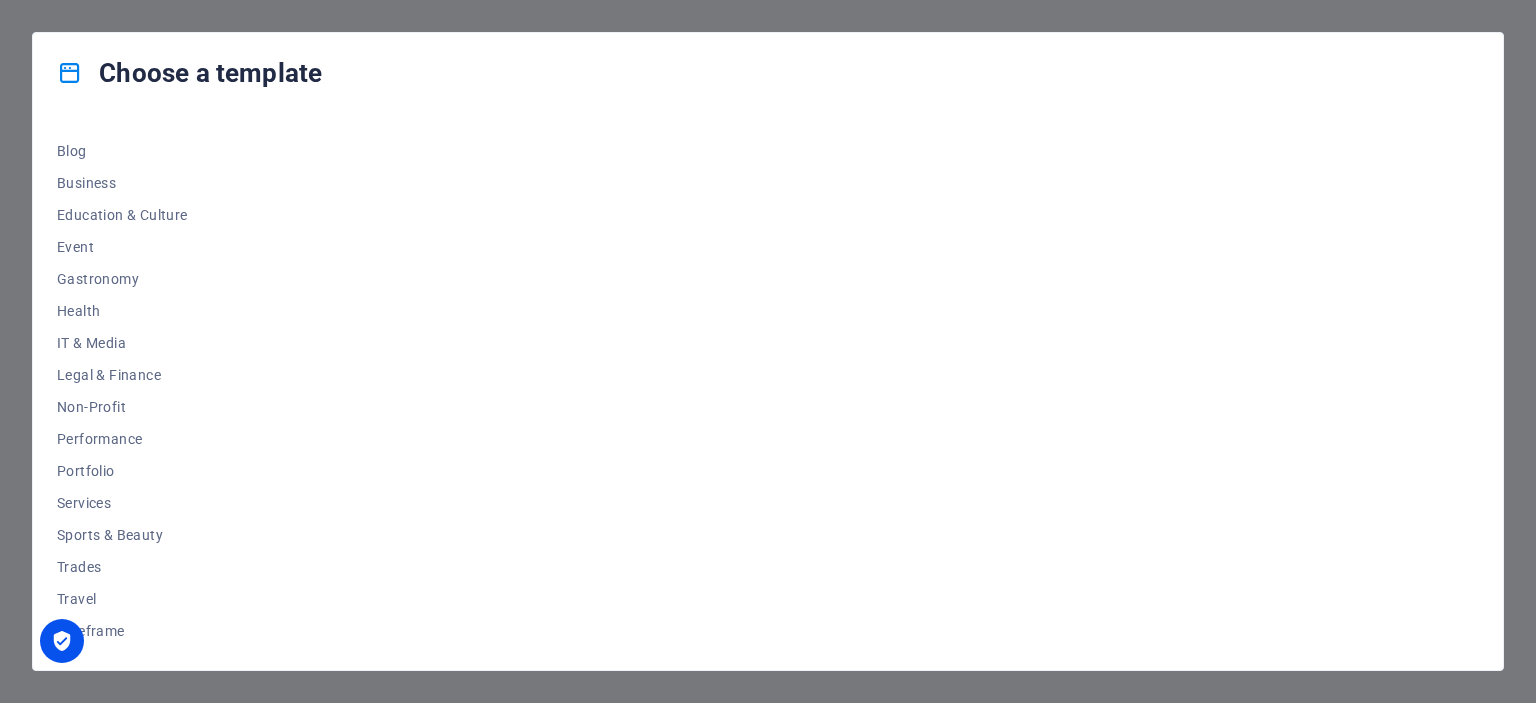 click on "Choose a template All Templates My Templates New Trending Landingpage Multipager Onepager Art & Design Blank Blog Business Education & Culture Event Gastronomy Health IT & Media Legal & Finance Non-Profit Performance Portfolio Services Sports & Beauty Trades Travel Wireframe" at bounding box center [768, 351] 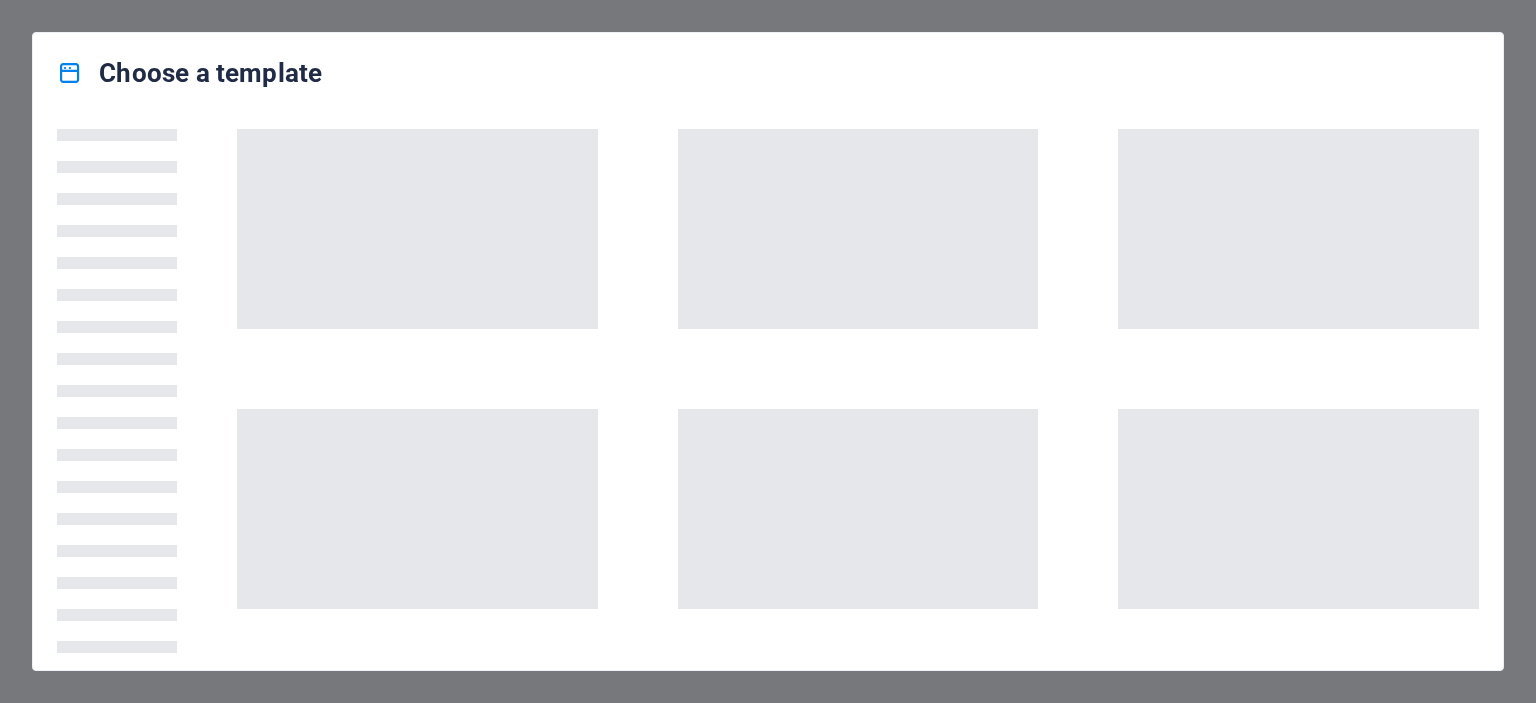 scroll, scrollTop: 0, scrollLeft: 0, axis: both 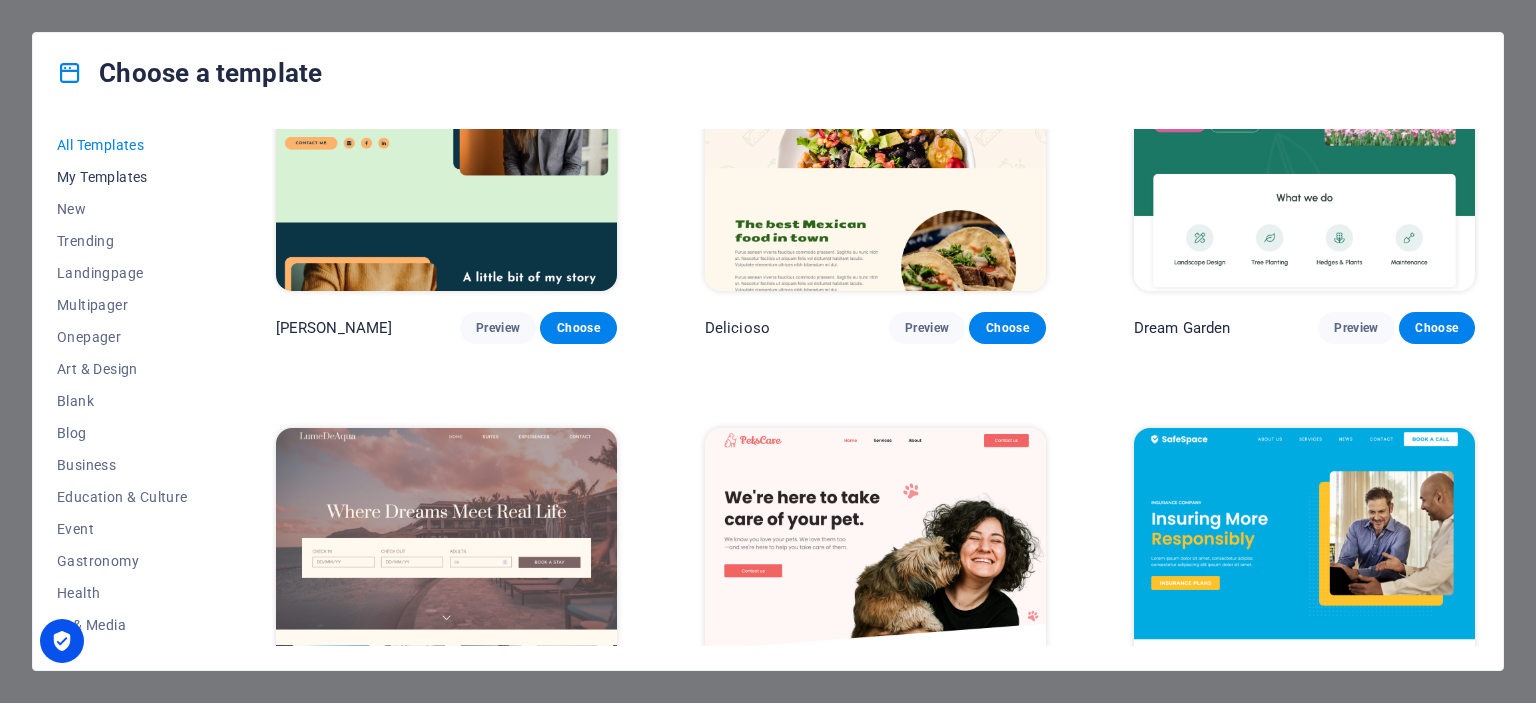 click on "My Templates" at bounding box center (122, 177) 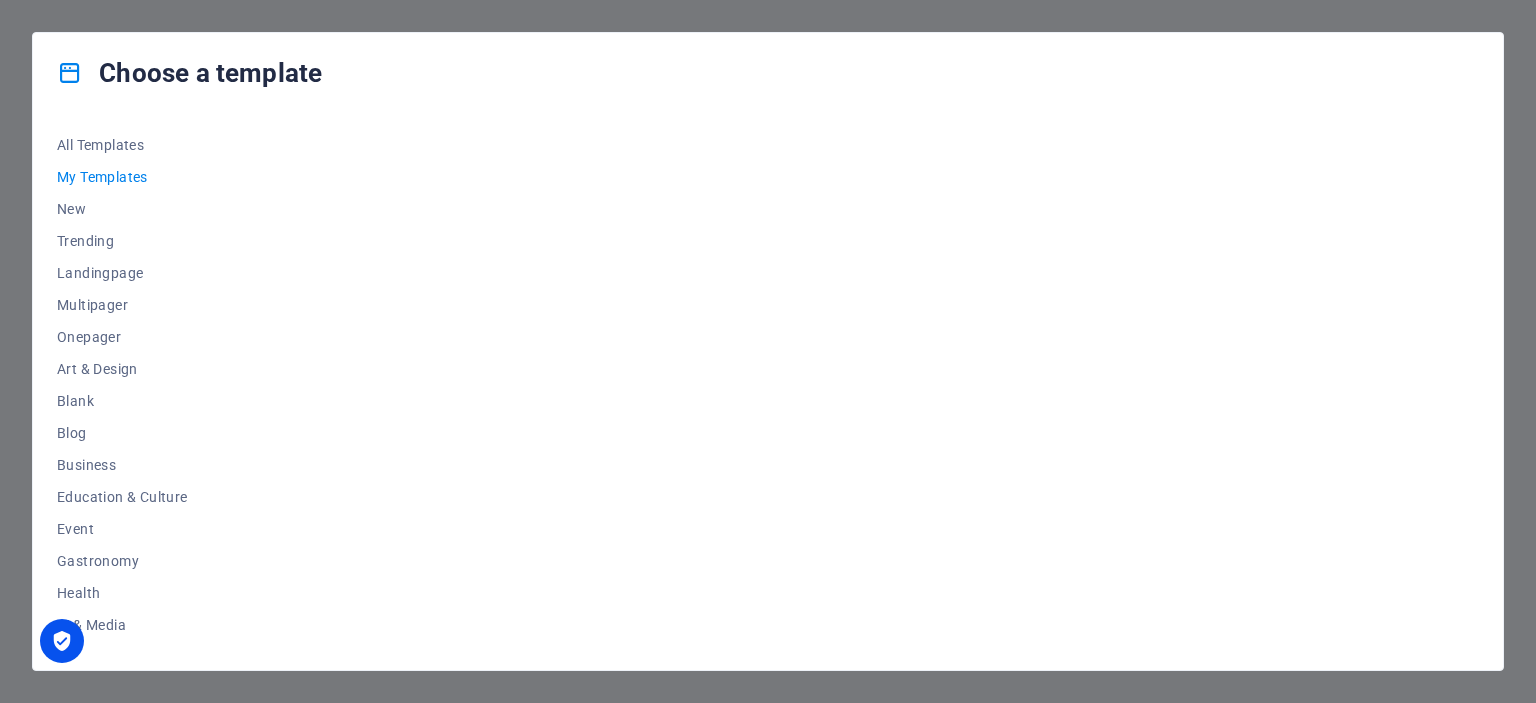 scroll, scrollTop: 0, scrollLeft: 0, axis: both 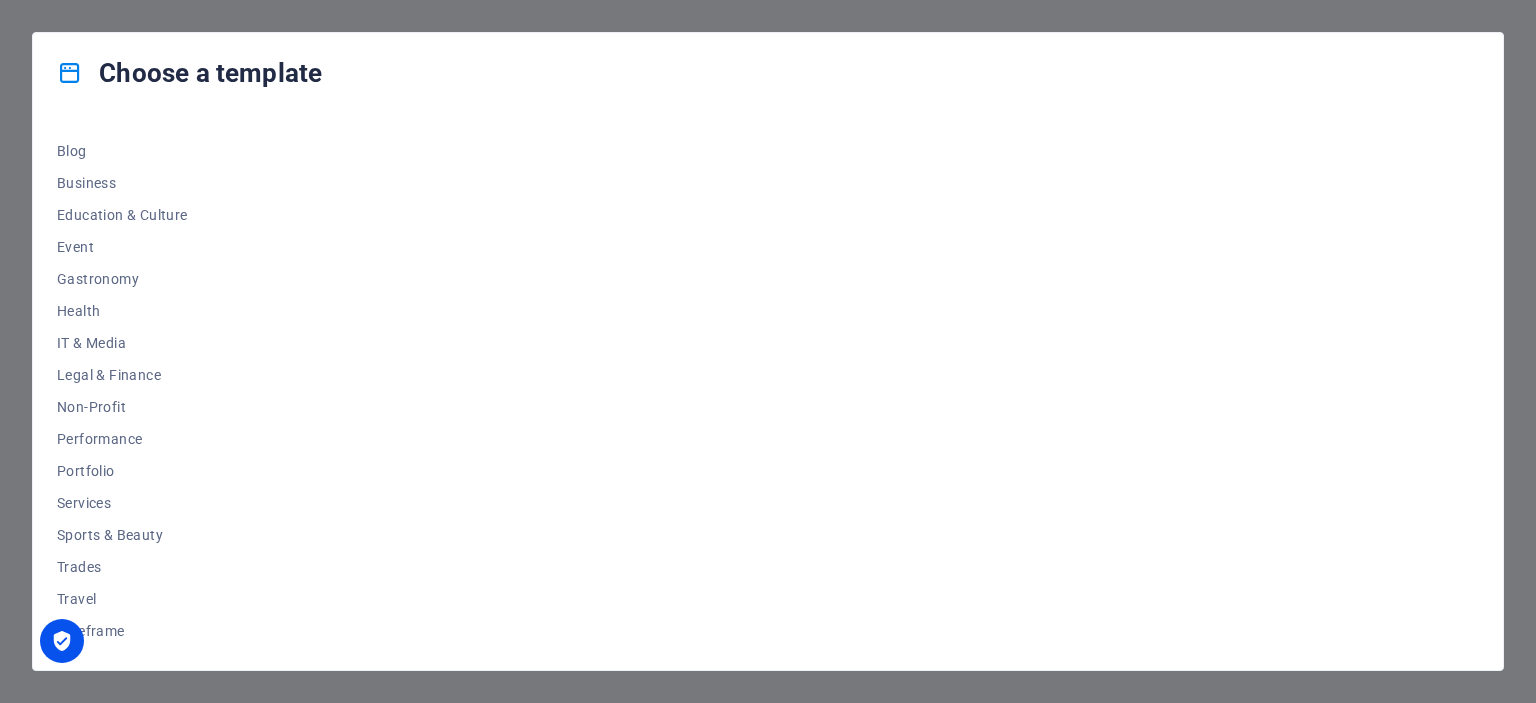 click on "Choose a template All Templates My Templates New Trending Landingpage Multipager Onepager Art & Design Blank Blog Business Education & Culture Event Gastronomy Health IT & Media Legal & Finance Non-Profit Performance Portfolio Services Sports & Beauty Trades Travel Wireframe" at bounding box center (768, 351) 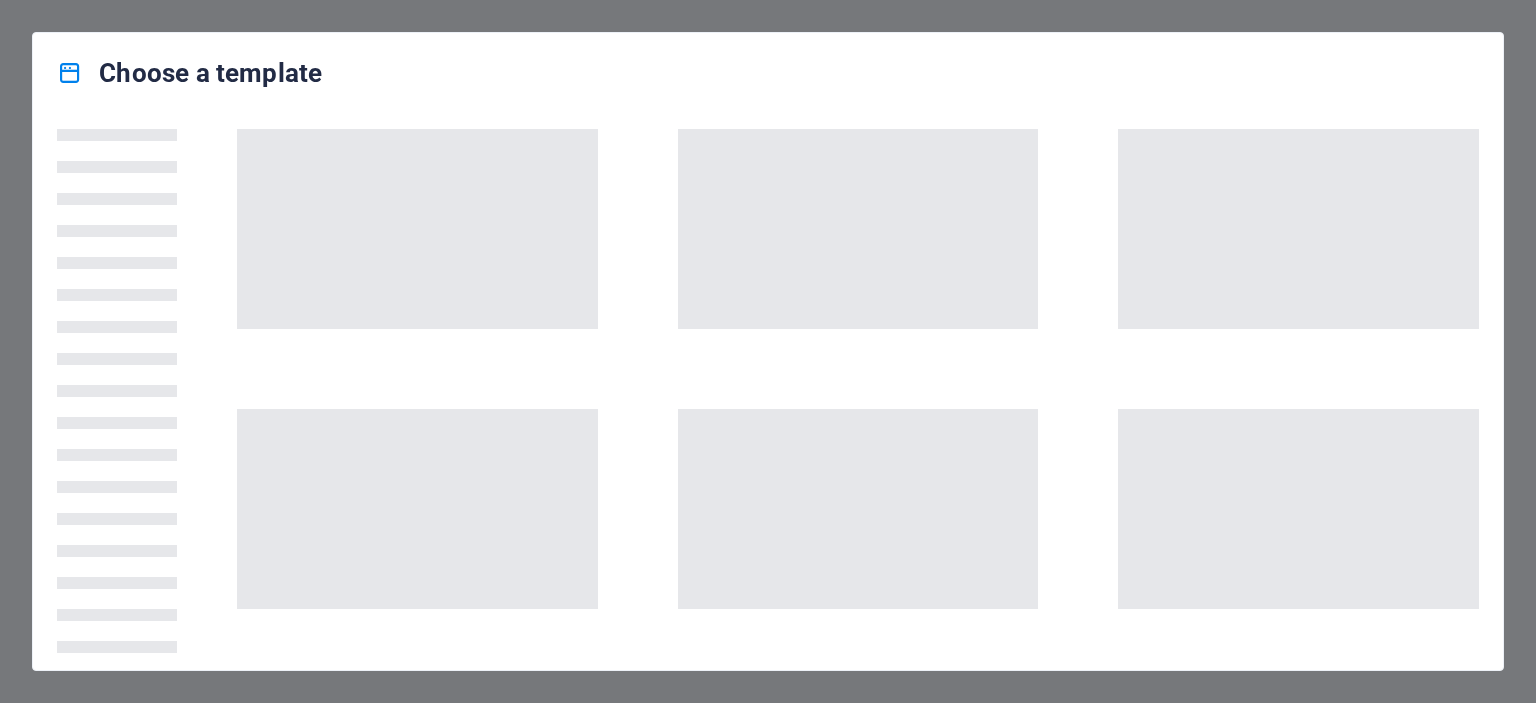 scroll, scrollTop: 0, scrollLeft: 0, axis: both 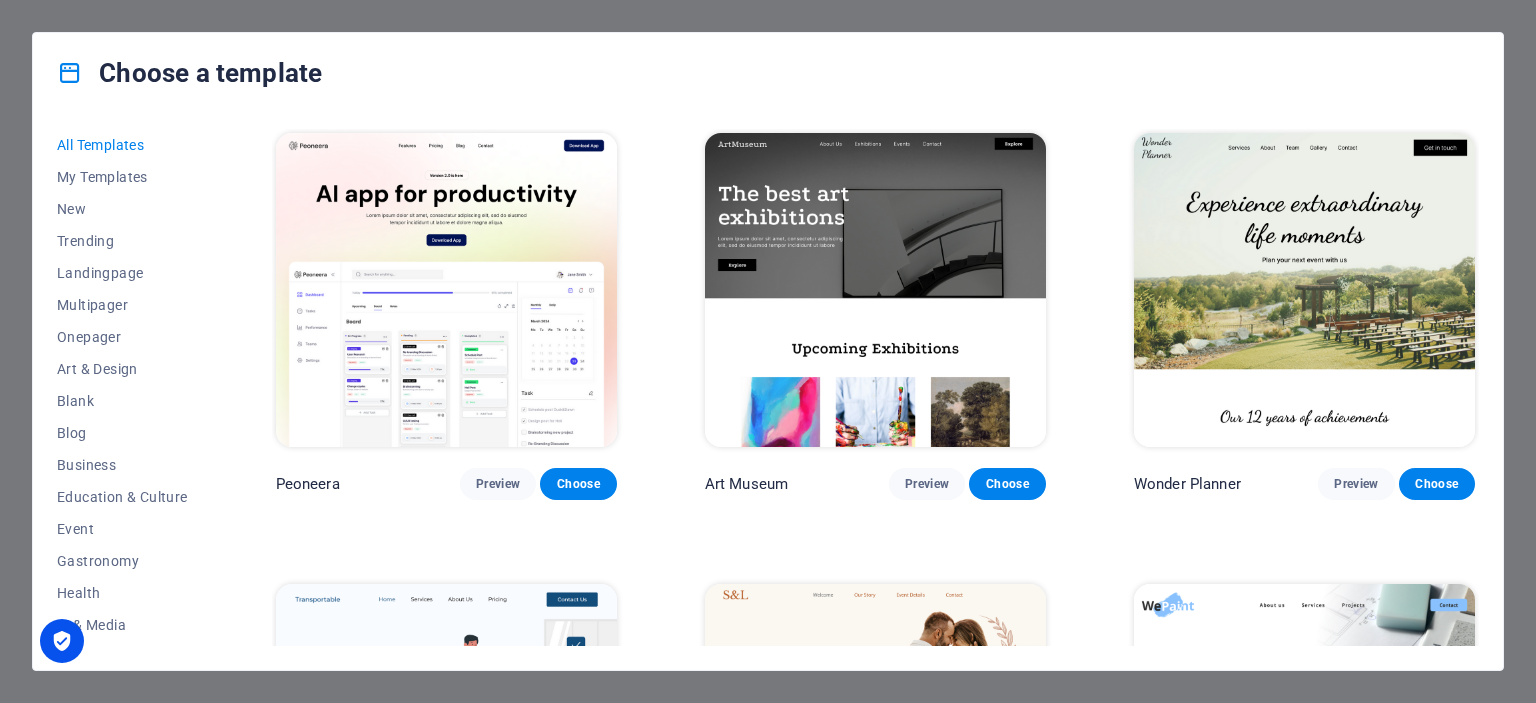click at bounding box center (62, 641) 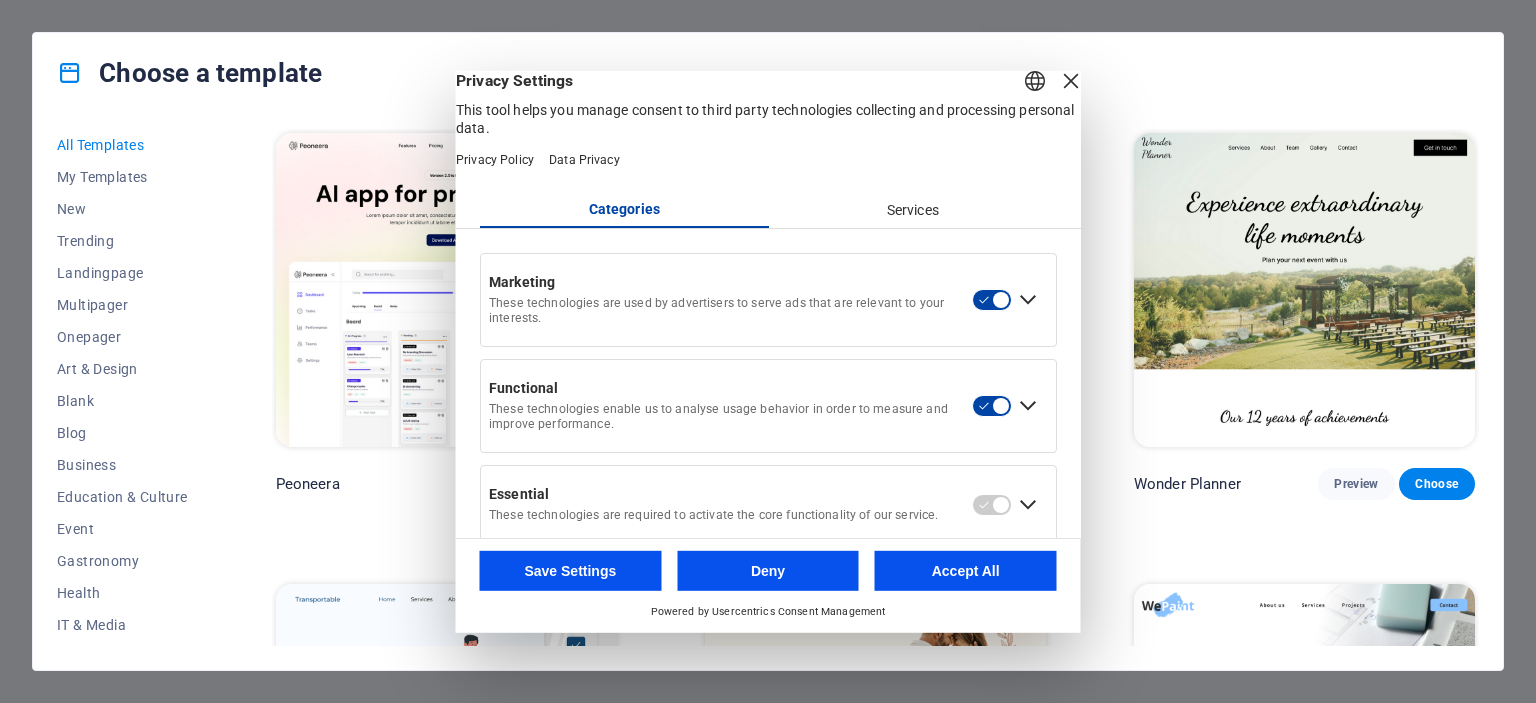 scroll, scrollTop: 52, scrollLeft: 0, axis: vertical 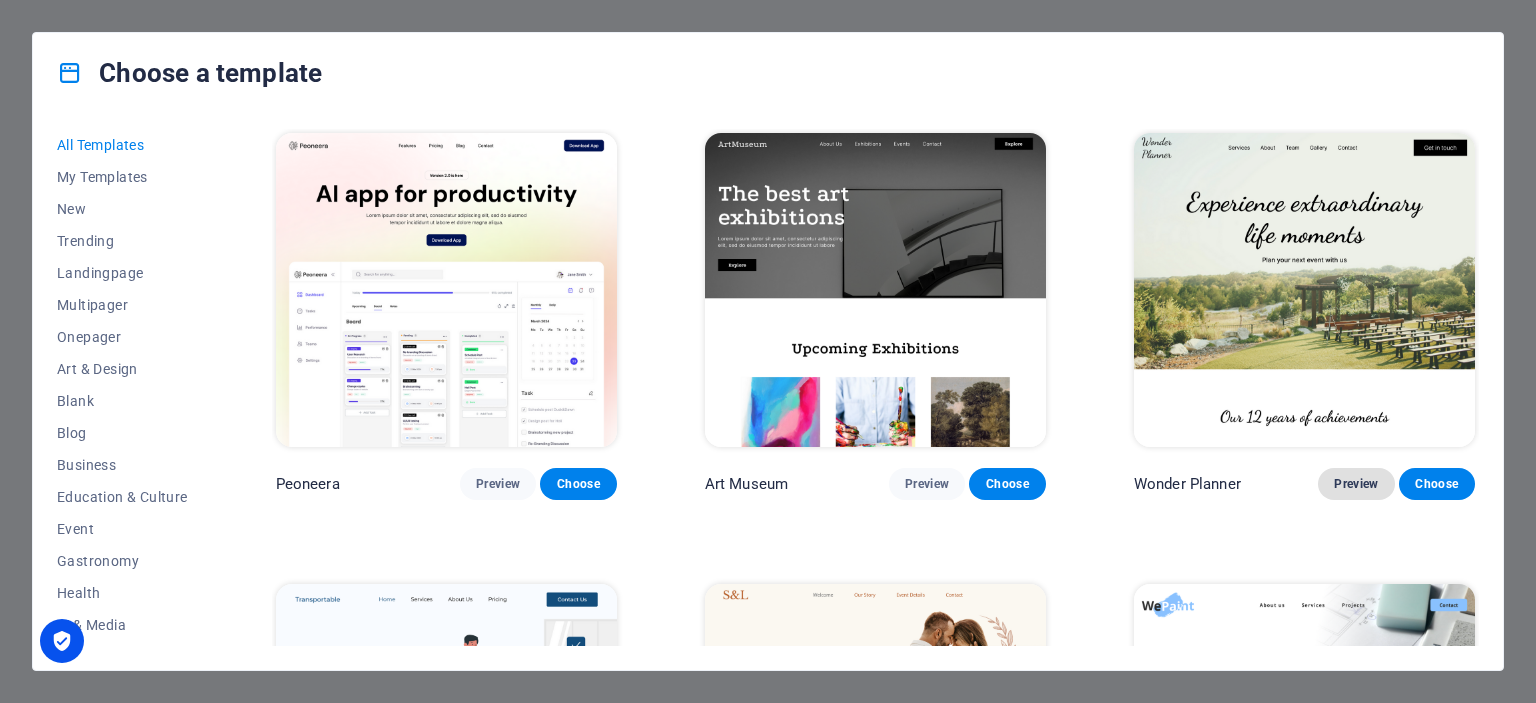 click on "Preview" at bounding box center (1356, 484) 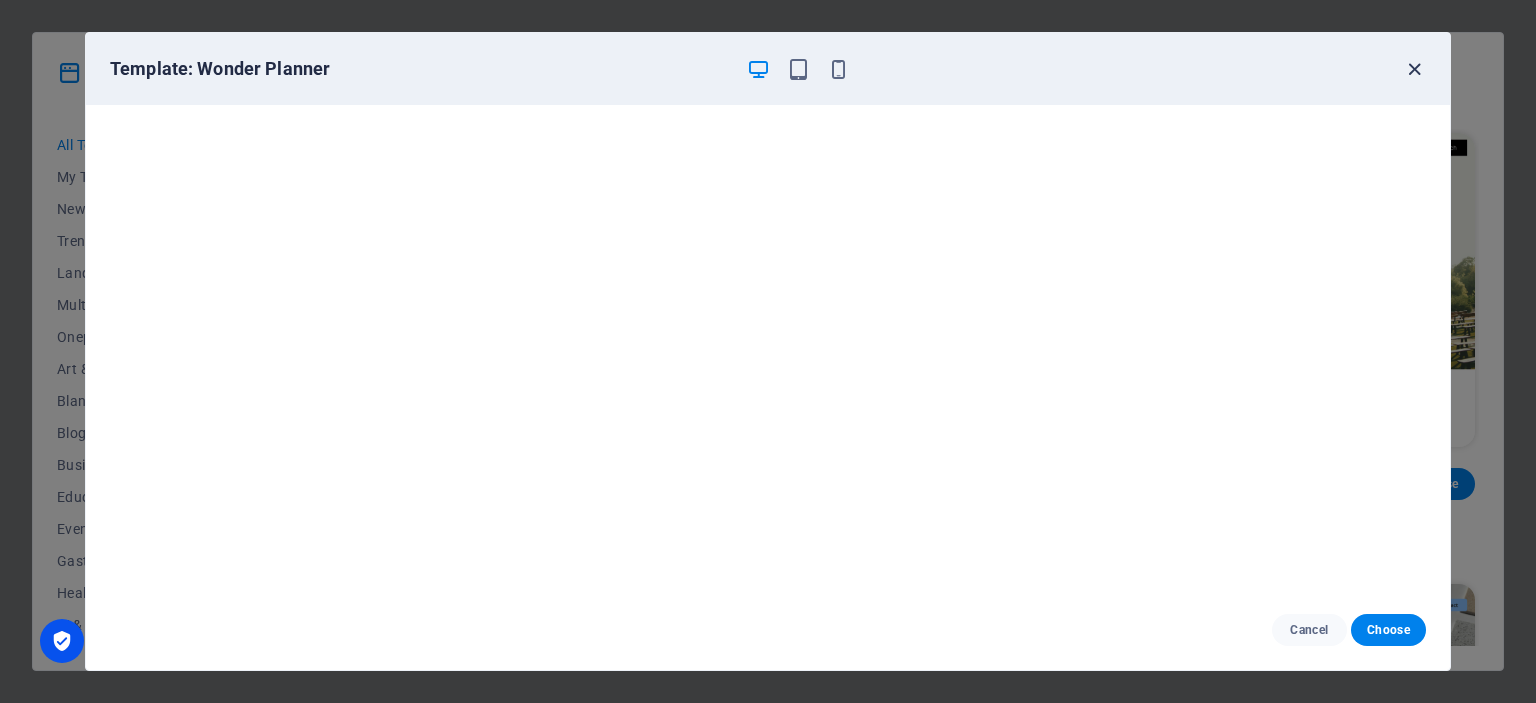 click at bounding box center [1414, 69] 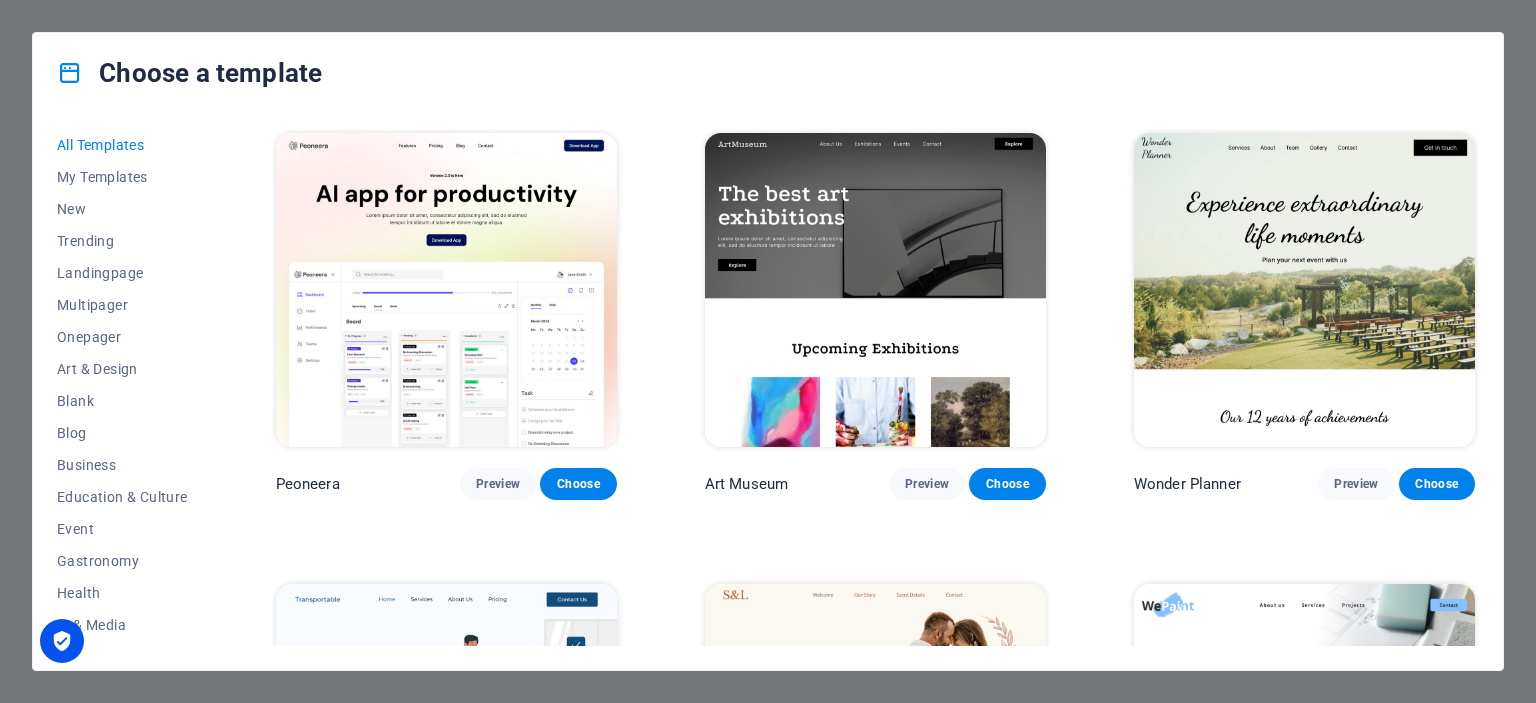 click on "Choose a template All Templates My Templates New Trending Landingpage Multipager Onepager Art & Design Blank Blog Business Education & Culture Event Gastronomy Health IT & Media Legal & Finance Non-Profit Performance Portfolio Services Sports & Beauty Trades Travel Wireframe Peoneera Preview Choose Art Museum Preview Choose Wonder Planner Preview Choose Transportable Preview Choose S&L Preview Choose WePaint Preview Choose Eco-Con Preview Choose MeetUp Preview Choose Help & Care Preview Choose Podcaster Preview Choose Academix Preview Choose BIG [PERSON_NAME] Shop Preview Choose Health & Food Preview Choose UrbanNest Interiors Preview Choose Green Change Preview Choose The Beauty Temple Preview Choose WeTrain Preview Choose Cleaner Preview Choose [PERSON_NAME] Preview Choose Delicioso Preview Choose Dream Garden Preview Choose LumeDeAqua Preview Choose Pets Care Preview Choose SafeSpace Preview Choose Midnight Rain Bar Preview Choose Drive Preview Choose Estator Preview Choose Health Group Preview Choose Preview One" at bounding box center [768, 351] 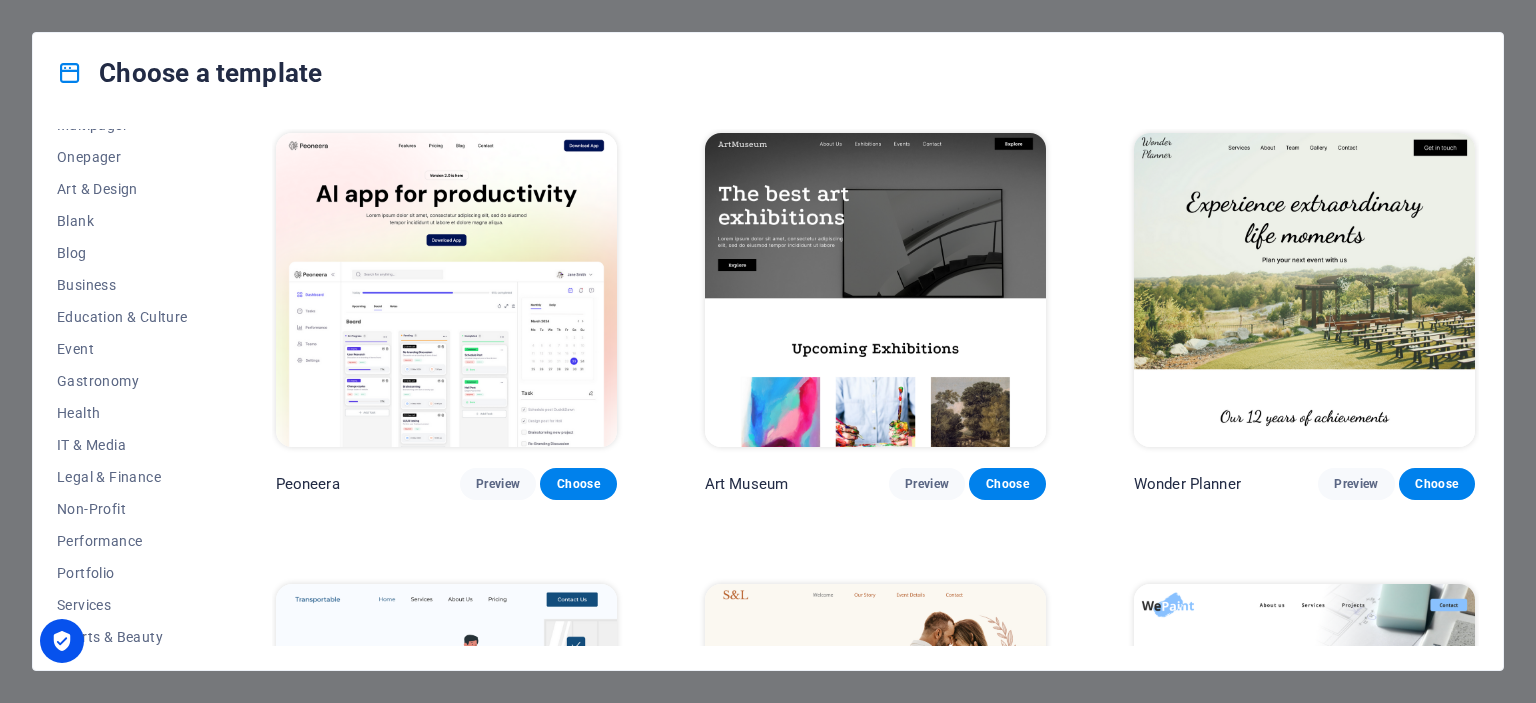 scroll, scrollTop: 282, scrollLeft: 0, axis: vertical 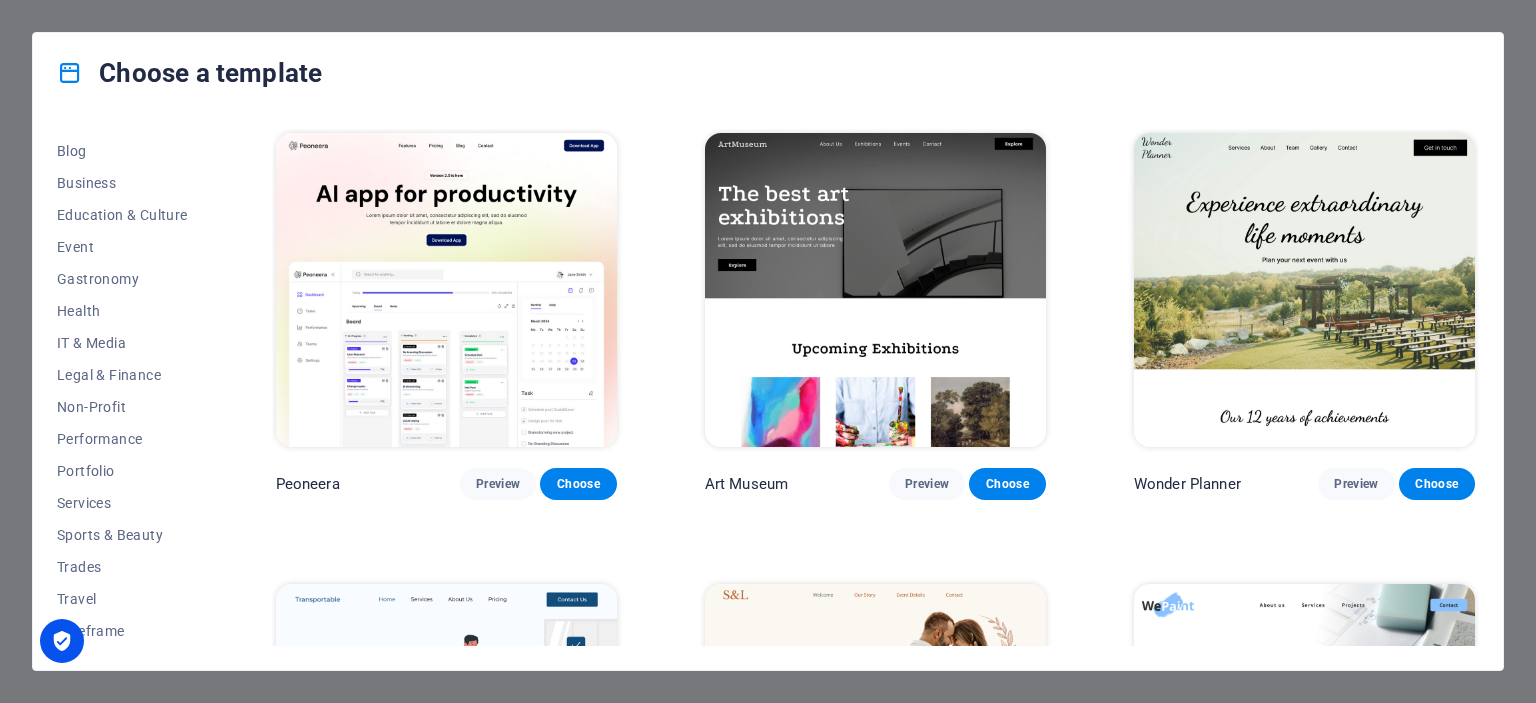 click on "Choose a template All Templates My Templates New Trending Landingpage Multipager Onepager Art & Design Blank Blog Business Education & Culture Event Gastronomy Health IT & Media Legal & Finance Non-Profit Performance Portfolio Services Sports & Beauty Trades Travel Wireframe Peoneera Preview Choose Art Museum Preview Choose Wonder Planner Preview Choose Transportable Preview Choose S&L Preview Choose WePaint Preview Choose Eco-Con Preview Choose MeetUp Preview Choose Help & Care Preview Choose Podcaster Preview Choose Academix Preview Choose BIG [PERSON_NAME] Shop Preview Choose Health & Food Preview Choose UrbanNest Interiors Preview Choose Green Change Preview Choose The Beauty Temple Preview Choose WeTrain Preview Choose Cleaner Preview Choose [PERSON_NAME] Preview Choose Delicioso Preview Choose Dream Garden Preview Choose LumeDeAqua Preview Choose Pets Care Preview Choose SafeSpace Preview Choose Midnight Rain Bar Preview Choose Drive Preview Choose Estator Preview Choose Health Group Preview Choose Preview One" at bounding box center (768, 351) 